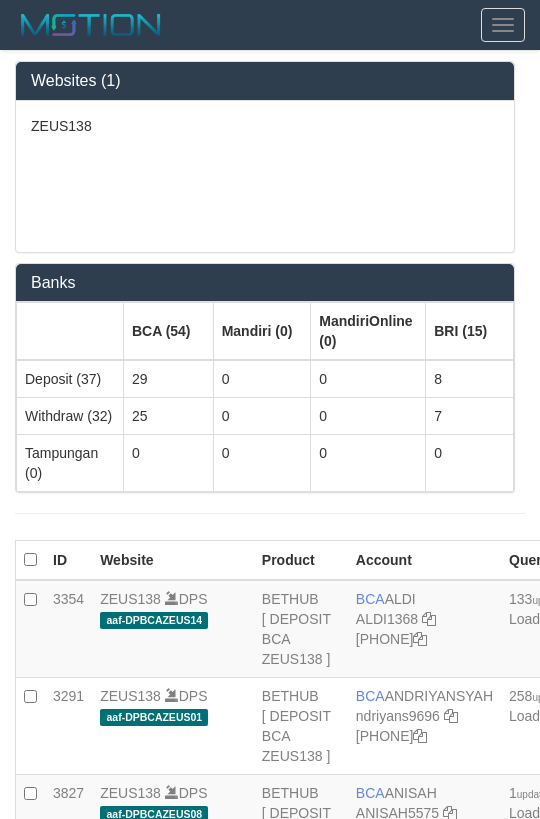 scroll, scrollTop: 801, scrollLeft: 149, axis: both 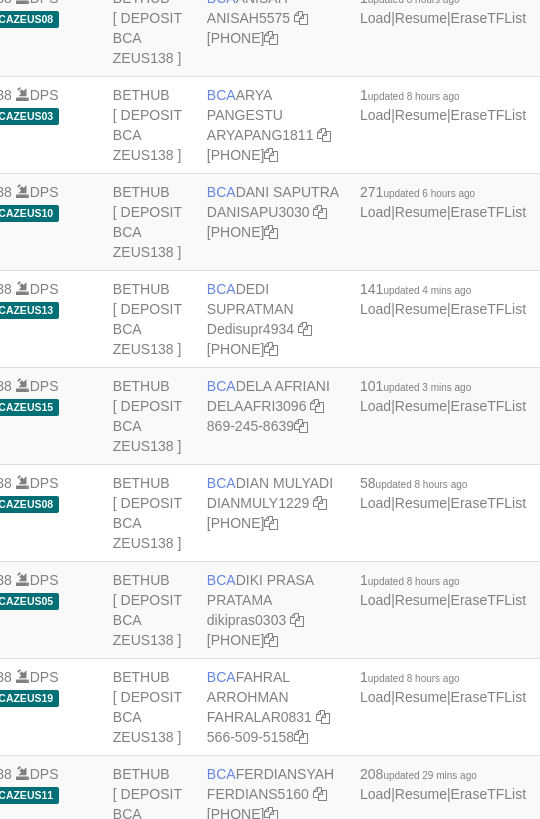 click on "ZEUS138
DPS
aaf-DPBCAZEUS03" at bounding box center (24, 125) 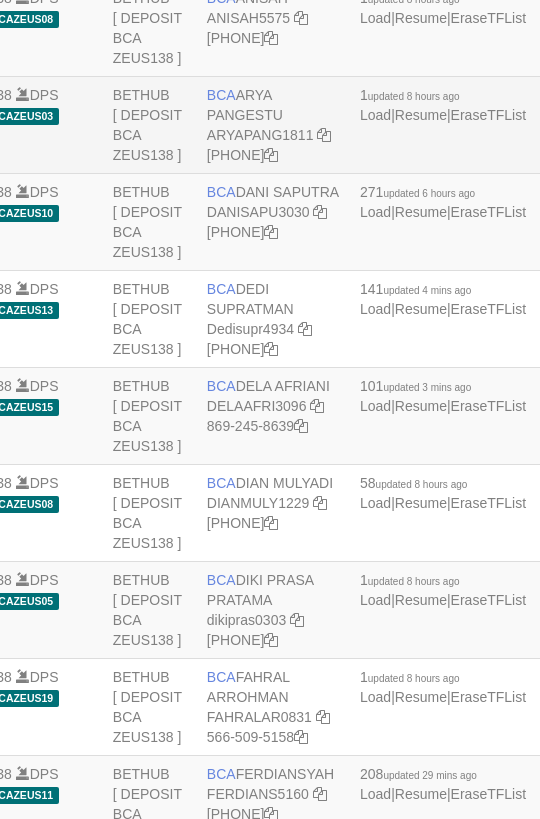 scroll, scrollTop: 801, scrollLeft: 149, axis: both 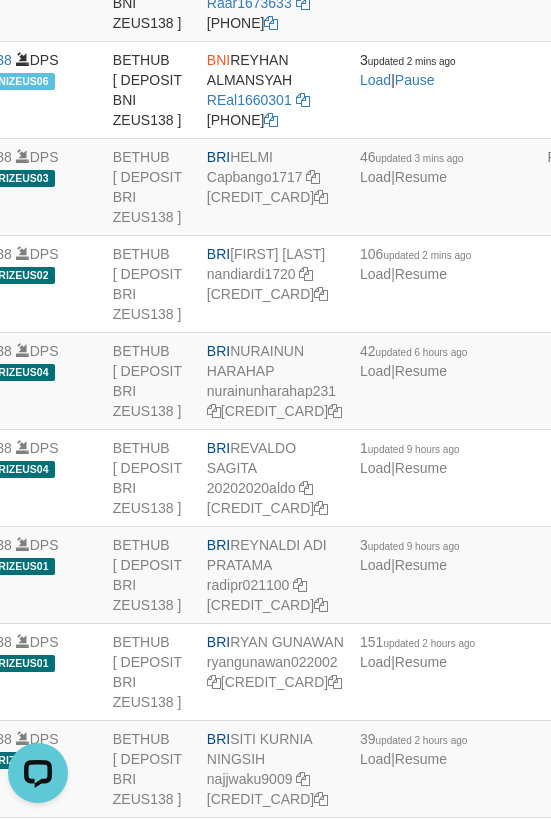click on "BNI
[FIRST] [LAST]
LUal1584693
[PHONE]" at bounding box center (275, -201) 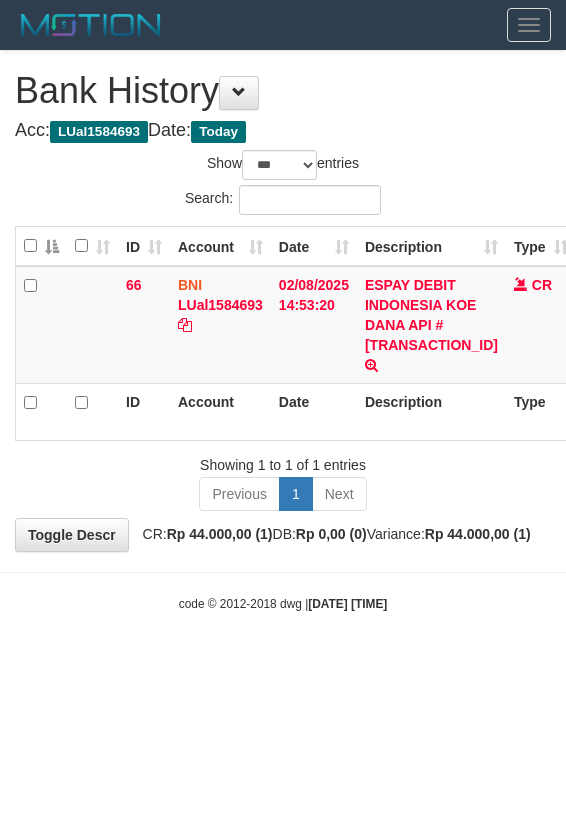 select on "***" 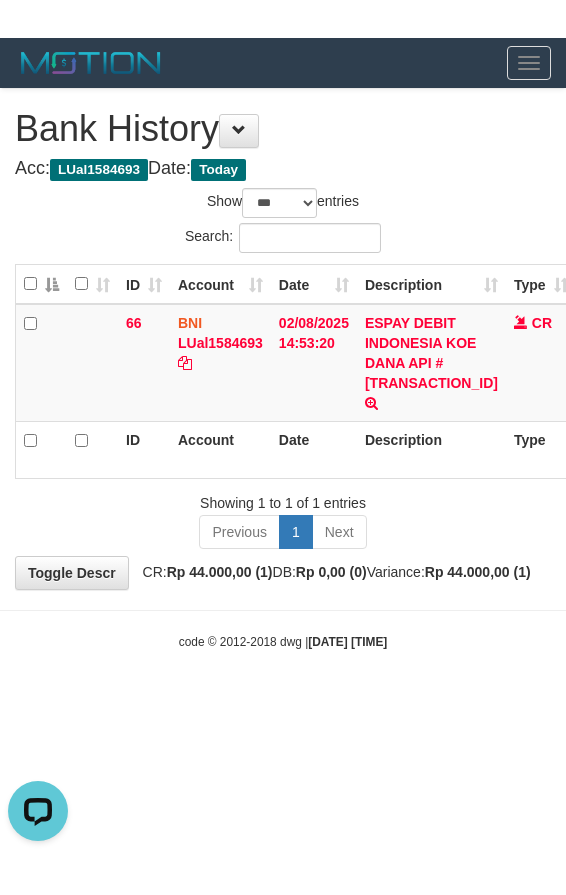 scroll, scrollTop: 0, scrollLeft: 0, axis: both 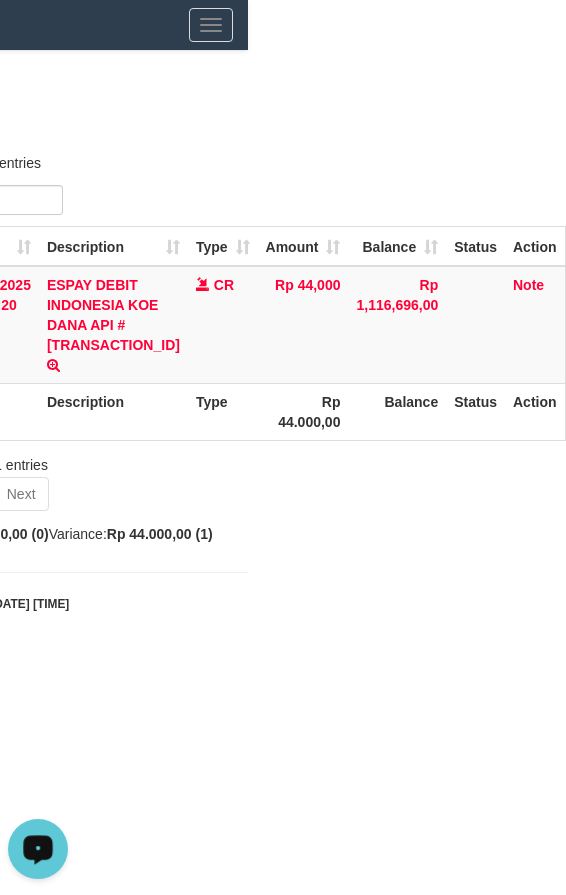 click on "Acc: 											 LUal1584693
Date:  Today" at bounding box center (-35, 131) 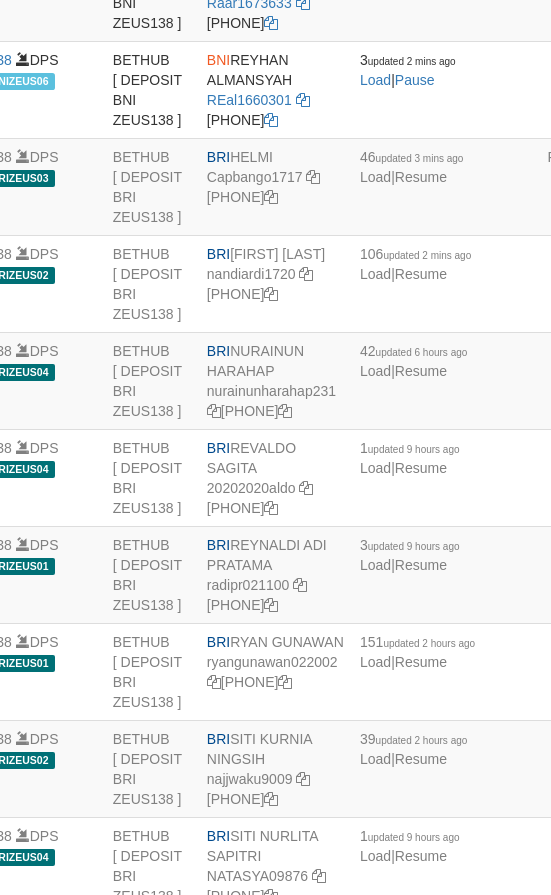 scroll, scrollTop: 3740, scrollLeft: 149, axis: both 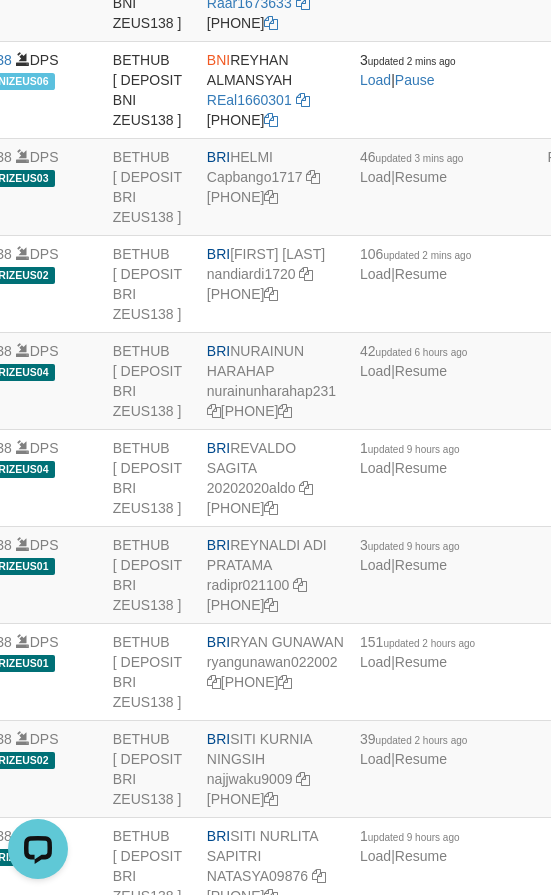 click on "ZEUS138
DPS
aaf-DPBNIZEUS16" at bounding box center (24, -104) 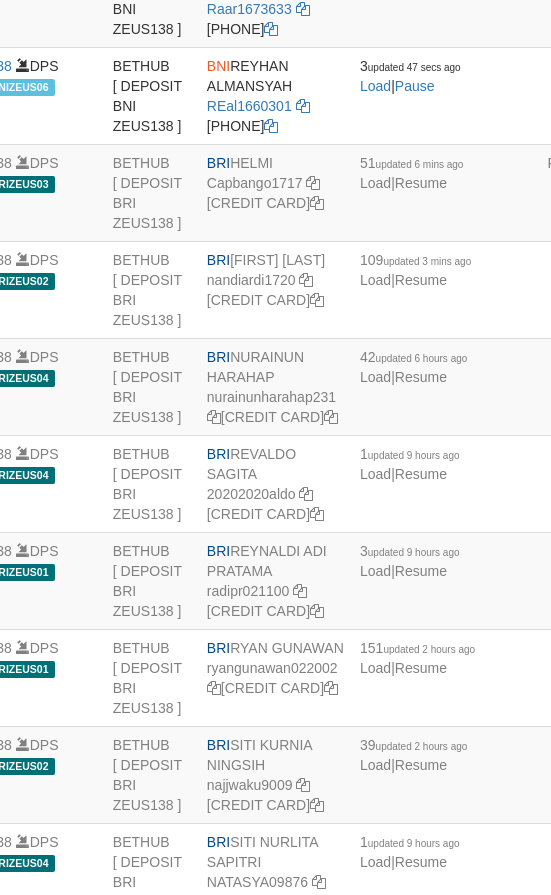 scroll, scrollTop: 3740, scrollLeft: 149, axis: both 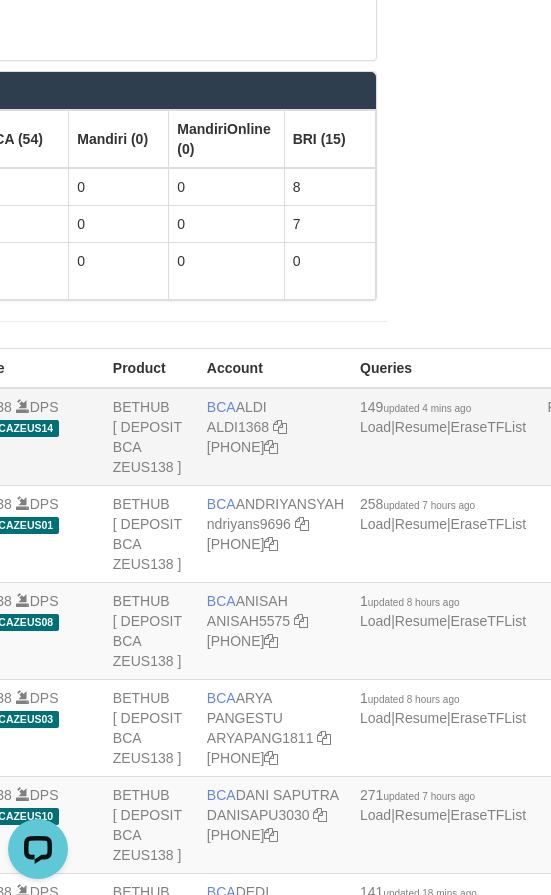 click on "BCA
ALDI
ALDI1368
352-104-2239" at bounding box center (275, 437) 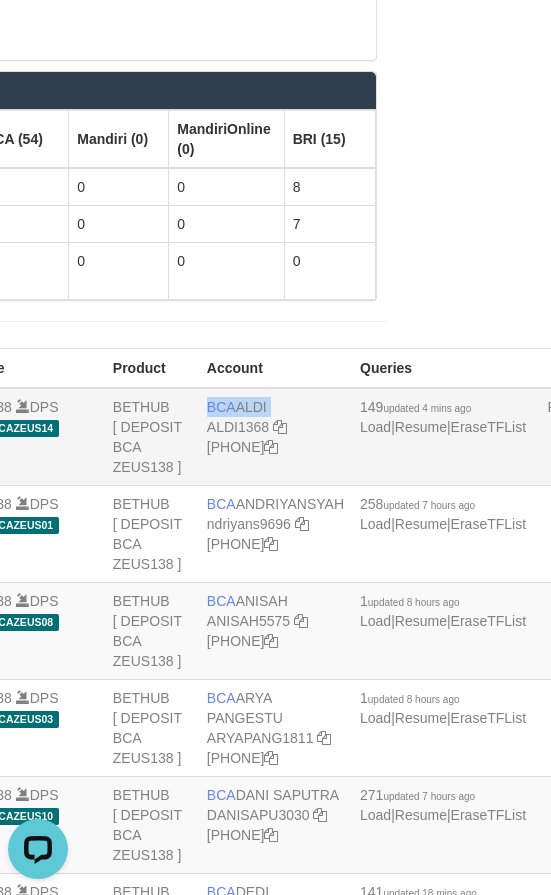 copy on "BCA
ALDI" 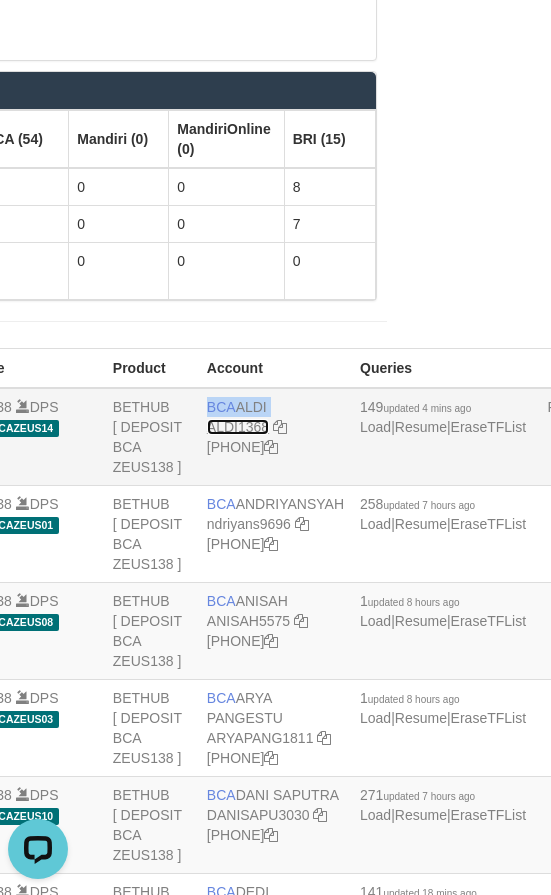 click on "ALDI1368" at bounding box center (238, 427) 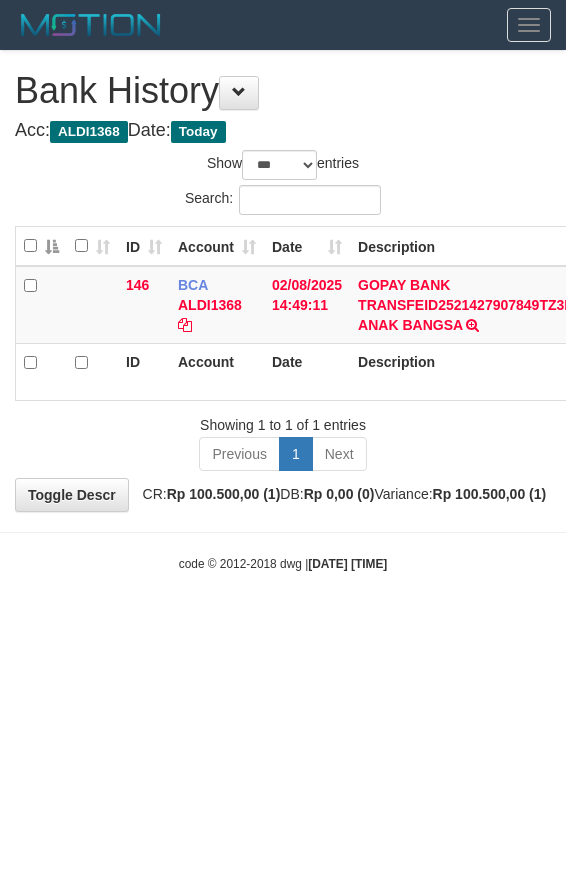 select on "***" 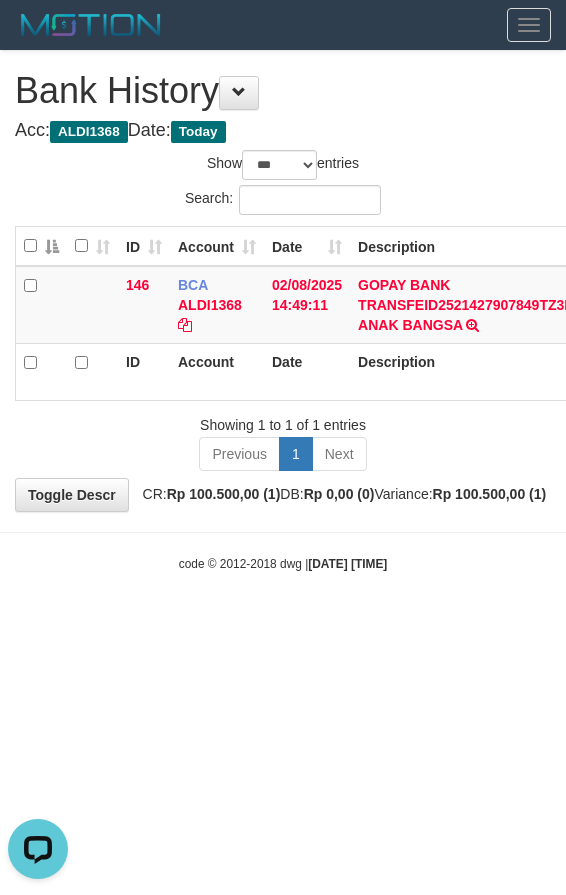 scroll, scrollTop: 0, scrollLeft: 0, axis: both 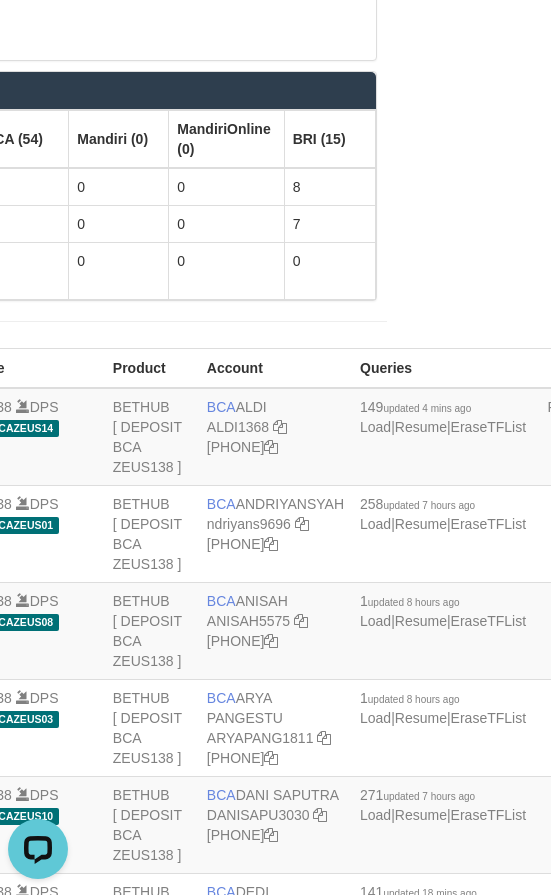 click on "Websites (1)
ZEUS138
Banks
BCA (54)
Mandiri (0)
MandiriOnline (0)
BRI (15)
Deposit (37)
29
0
0
8
Withdraw (32)
25
0
0
7
Tampungan (0)
0
0
0
0" at bounding box center [126, 100] 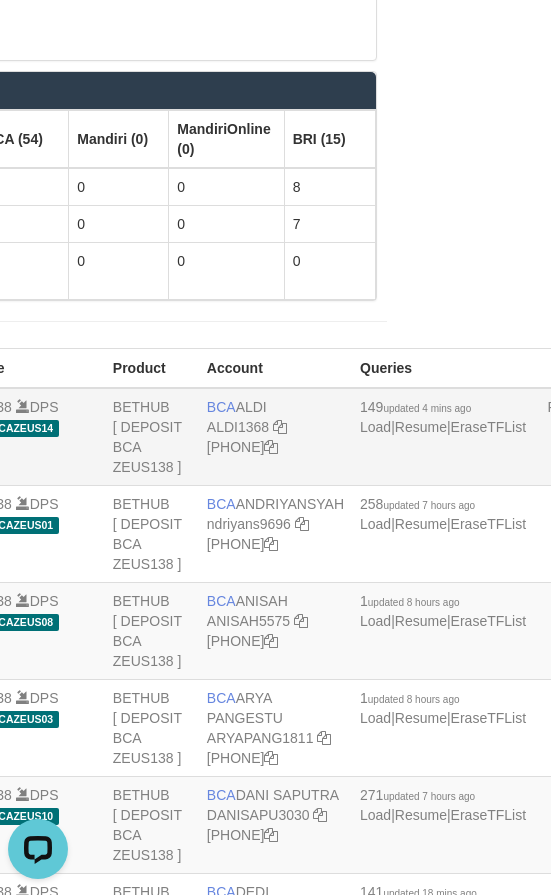 click on "BCA
ALDI
ALDI1368
352-104-2239" at bounding box center (275, 437) 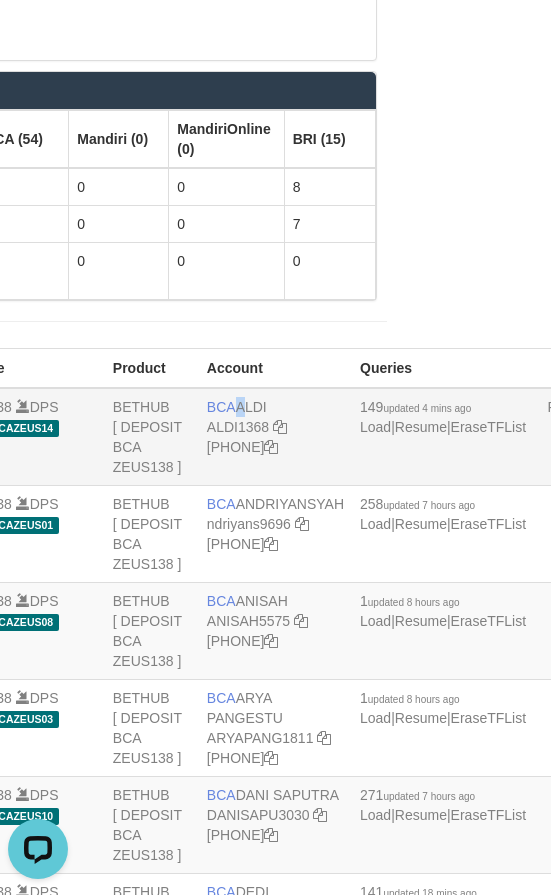 click on "BCA
ALDI
ALDI1368
352-104-2239" at bounding box center (275, 437) 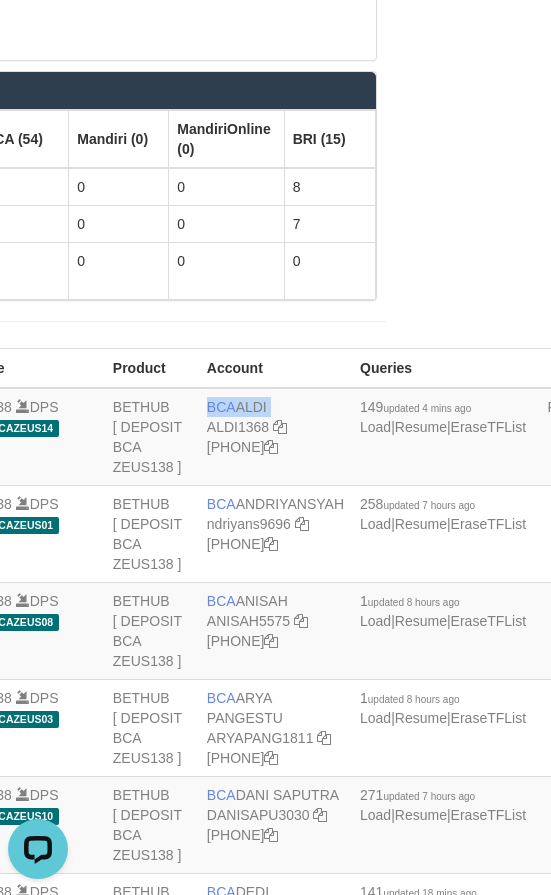 drag, startPoint x: 235, startPoint y: 405, endPoint x: 170, endPoint y: 383, distance: 68.622154 